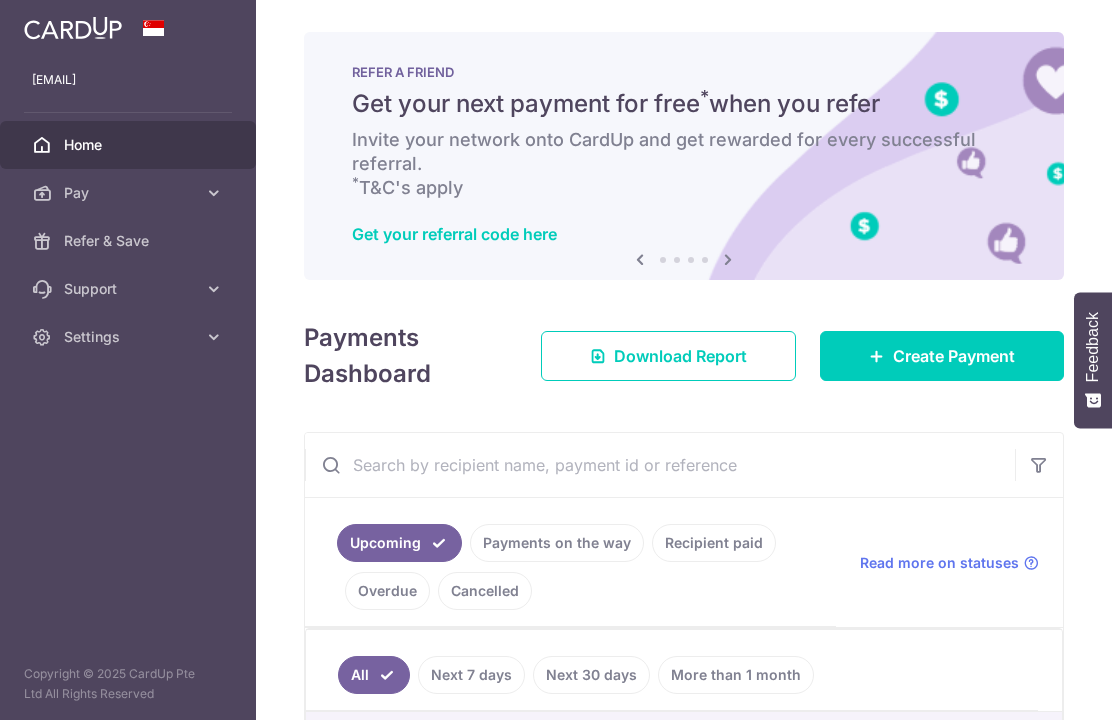scroll, scrollTop: 0, scrollLeft: 0, axis: both 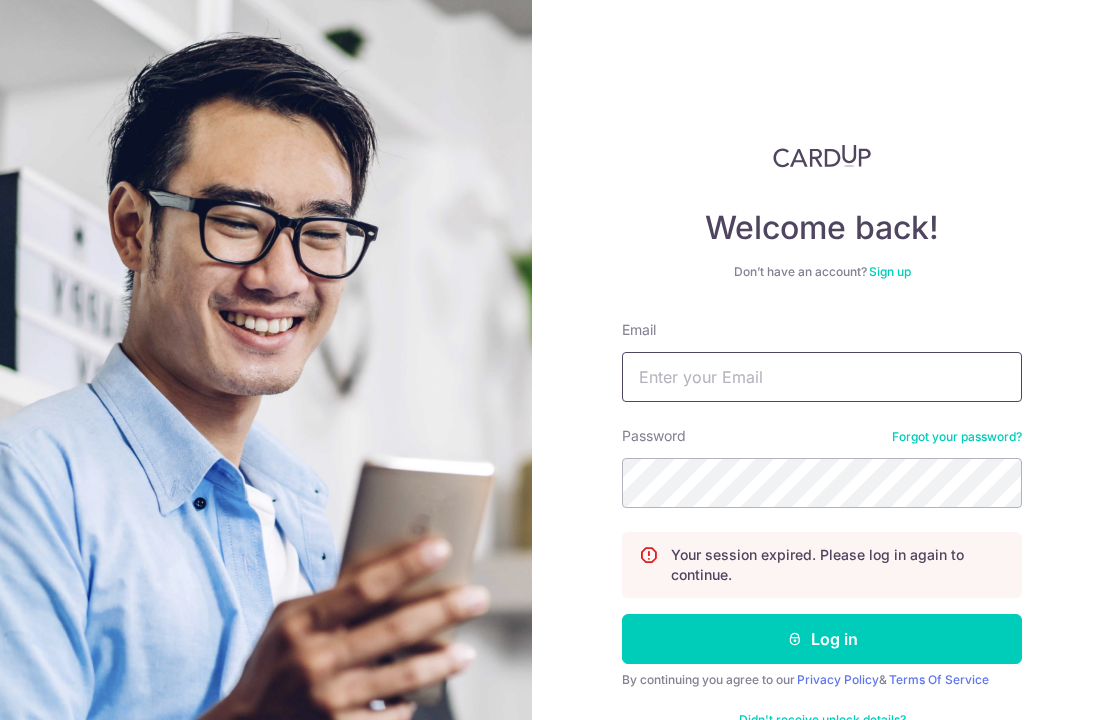 type on "[EMAIL]" 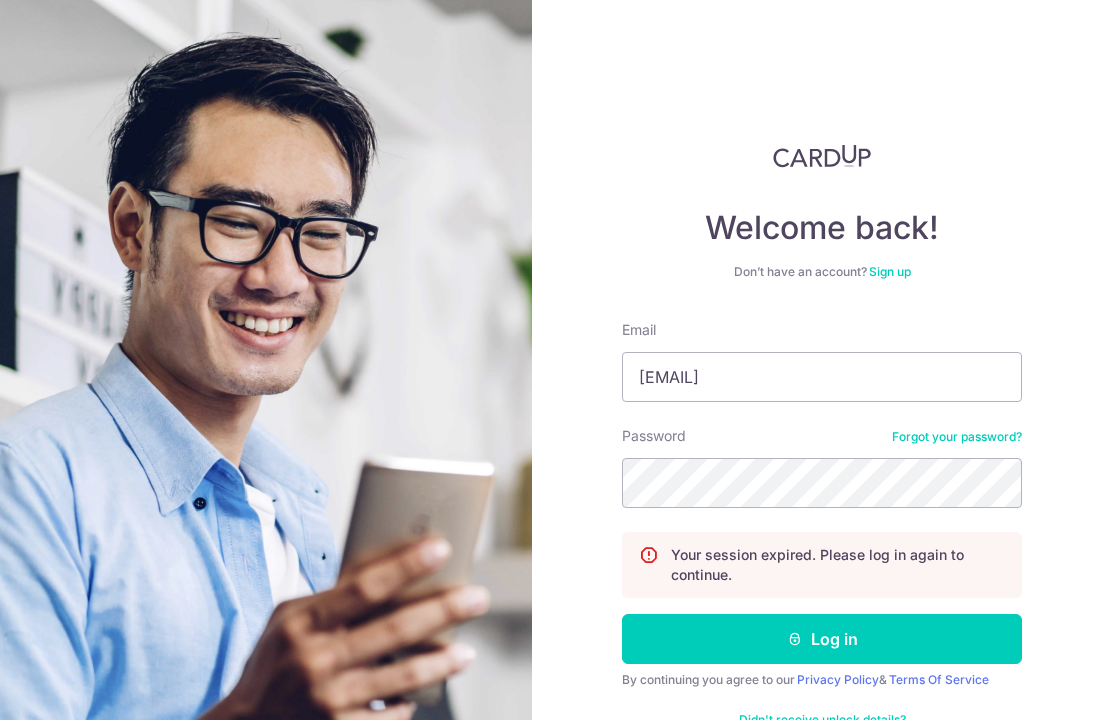 click on "Log in" at bounding box center [822, 639] 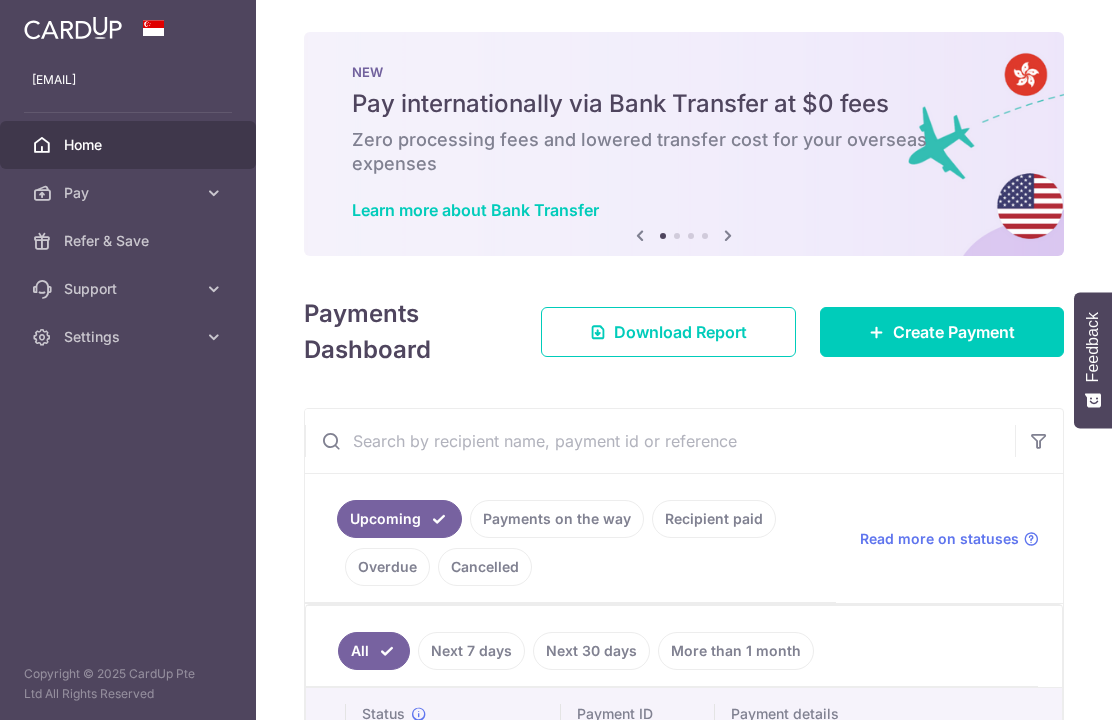 scroll, scrollTop: 0, scrollLeft: 0, axis: both 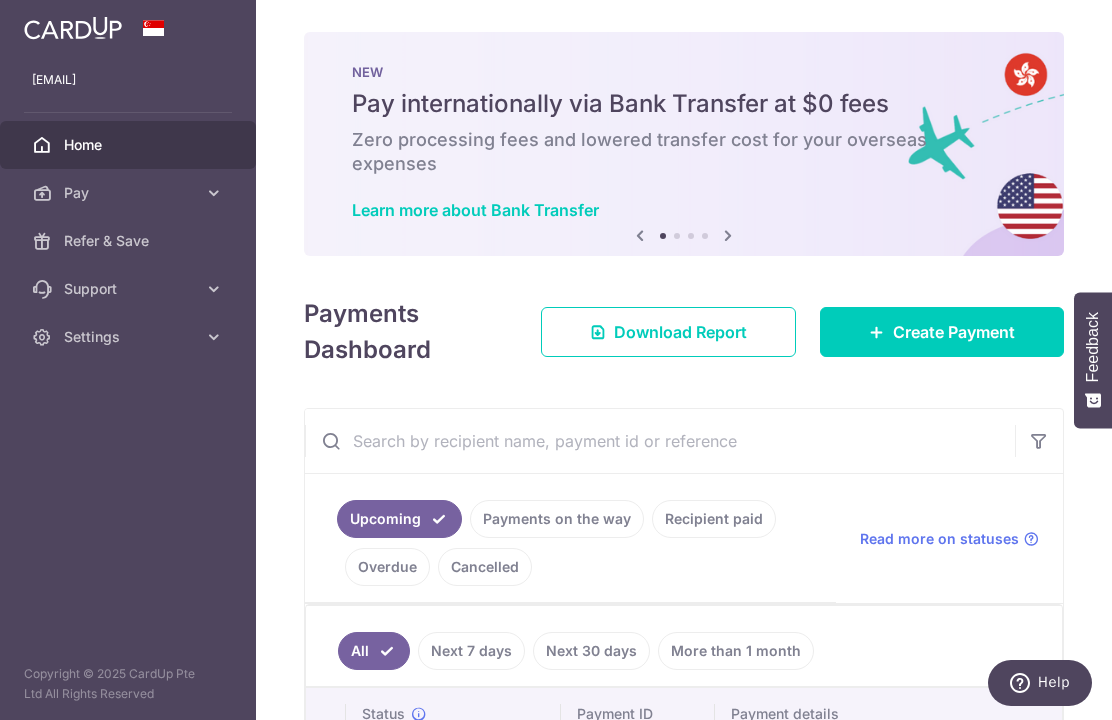 click on "Create Payment" at bounding box center (954, 332) 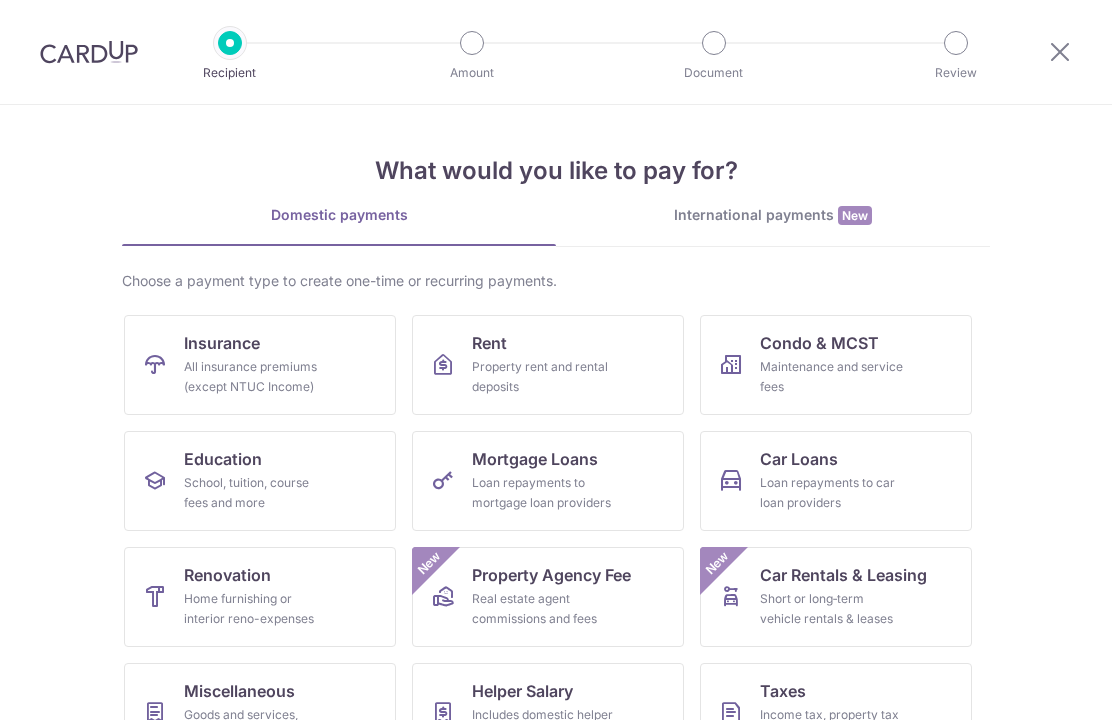scroll, scrollTop: 0, scrollLeft: 0, axis: both 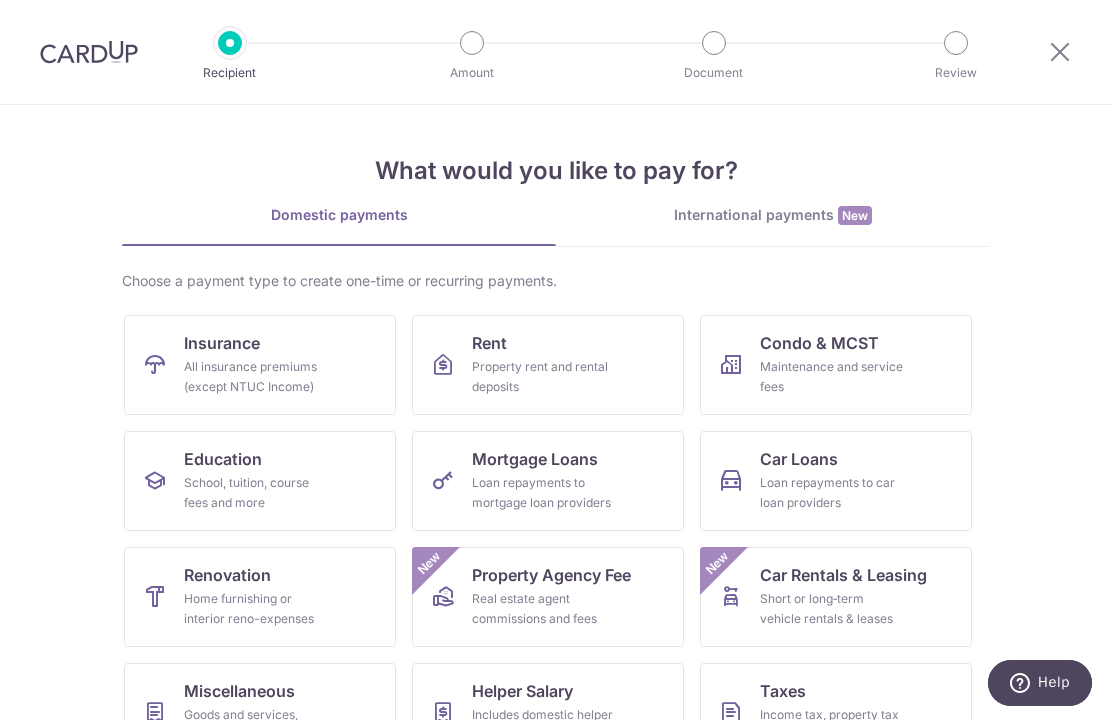 click on "International payments
New" at bounding box center [773, 215] 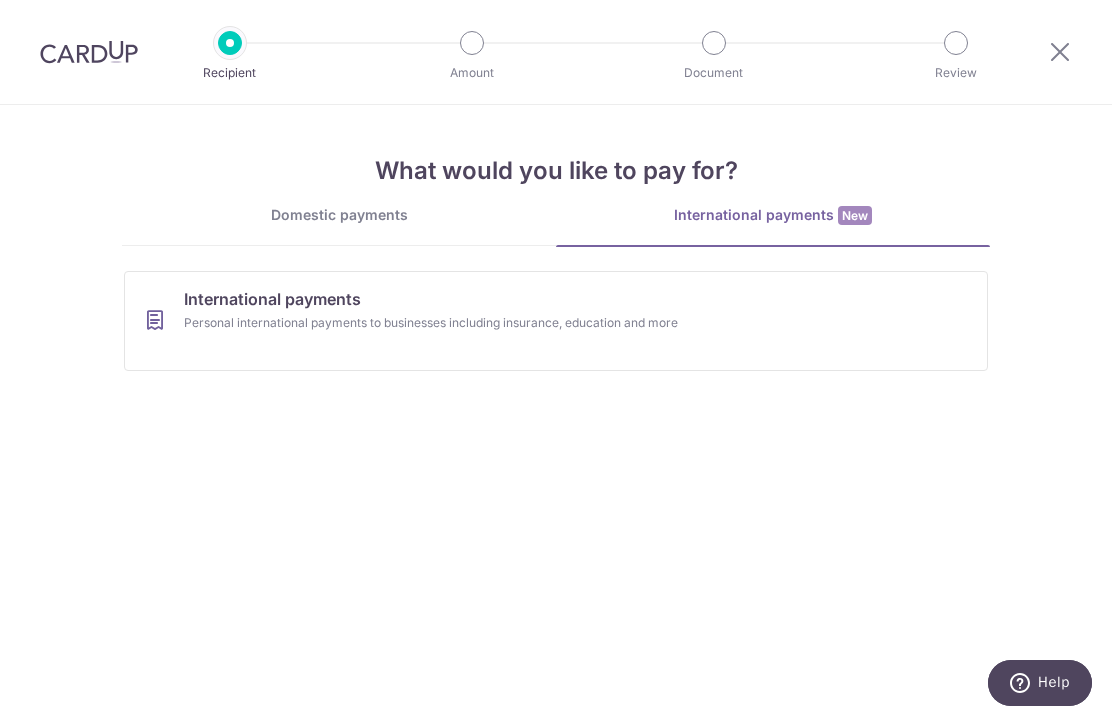click on "Personal international payments to businesses including insurance, education and more" at bounding box center [529, 323] 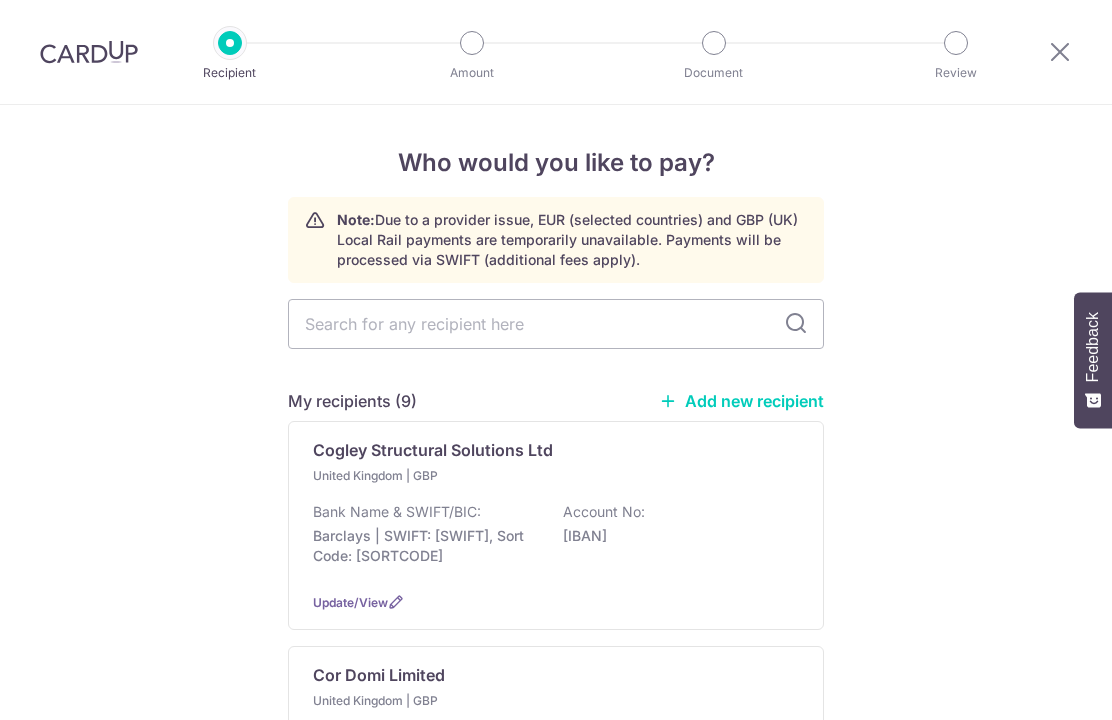 scroll, scrollTop: 0, scrollLeft: 0, axis: both 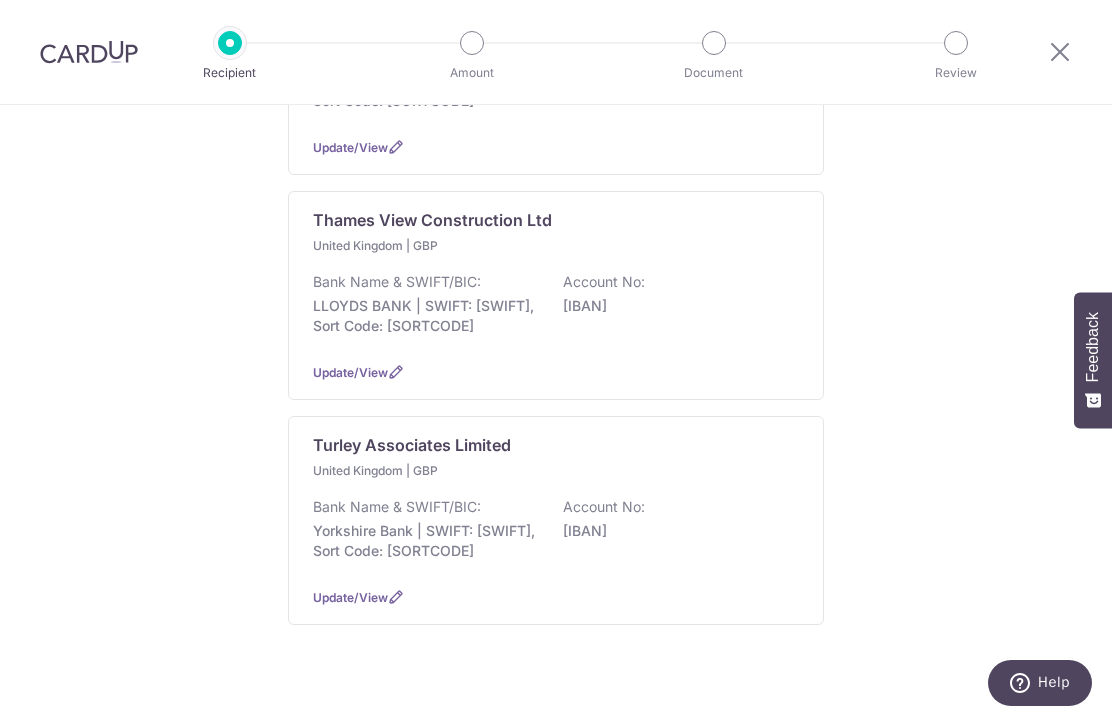 click on "Bank Name & SWIFT/BIC:
LLOYDS BANK | SWIFT: LOYDGB21287, Sort Code: 309950
Account No:
GB68LOYD30995023704068" at bounding box center [556, 309] 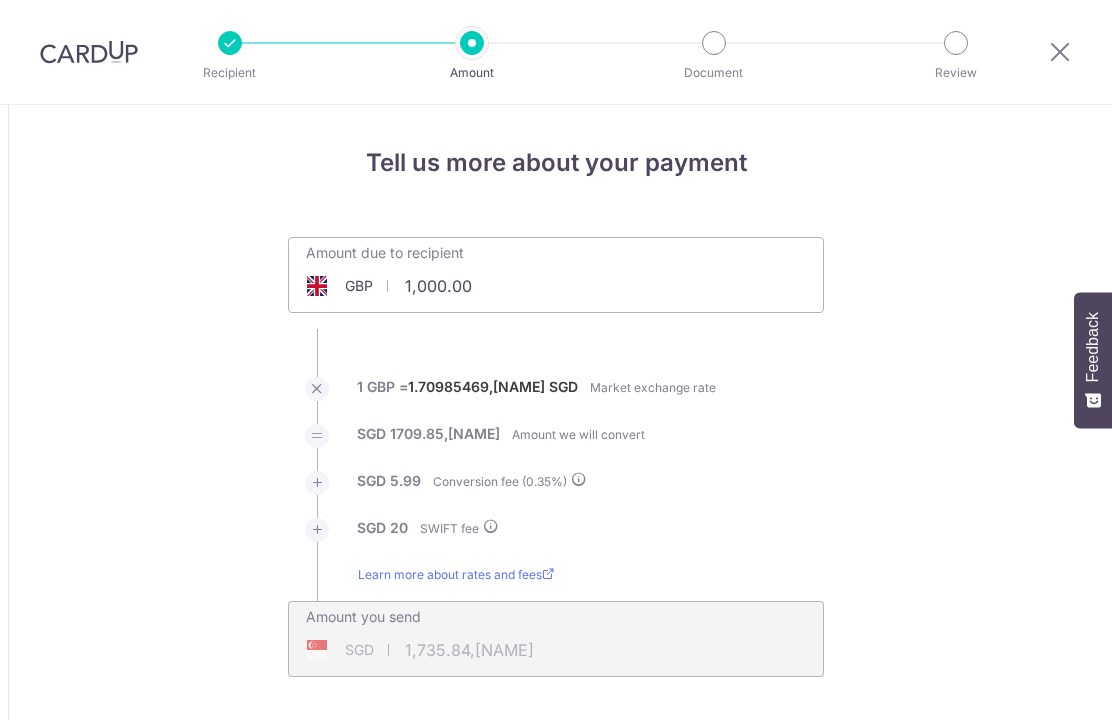scroll, scrollTop: 0, scrollLeft: 0, axis: both 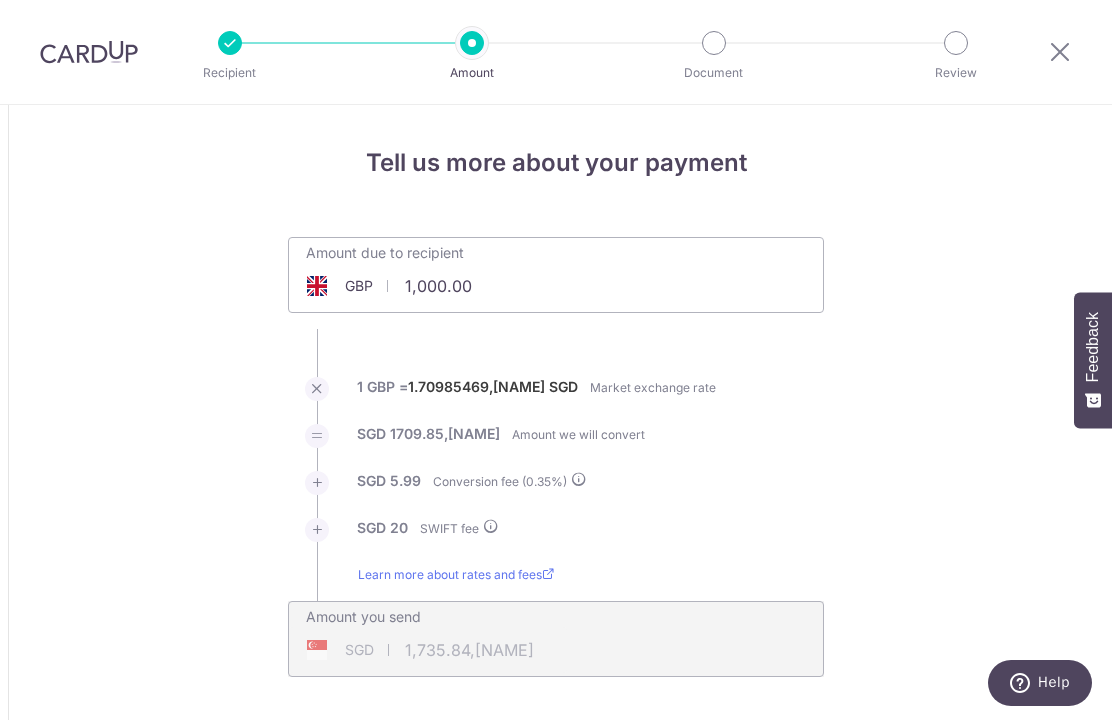 click on "1,000.00" at bounding box center (443, 286) 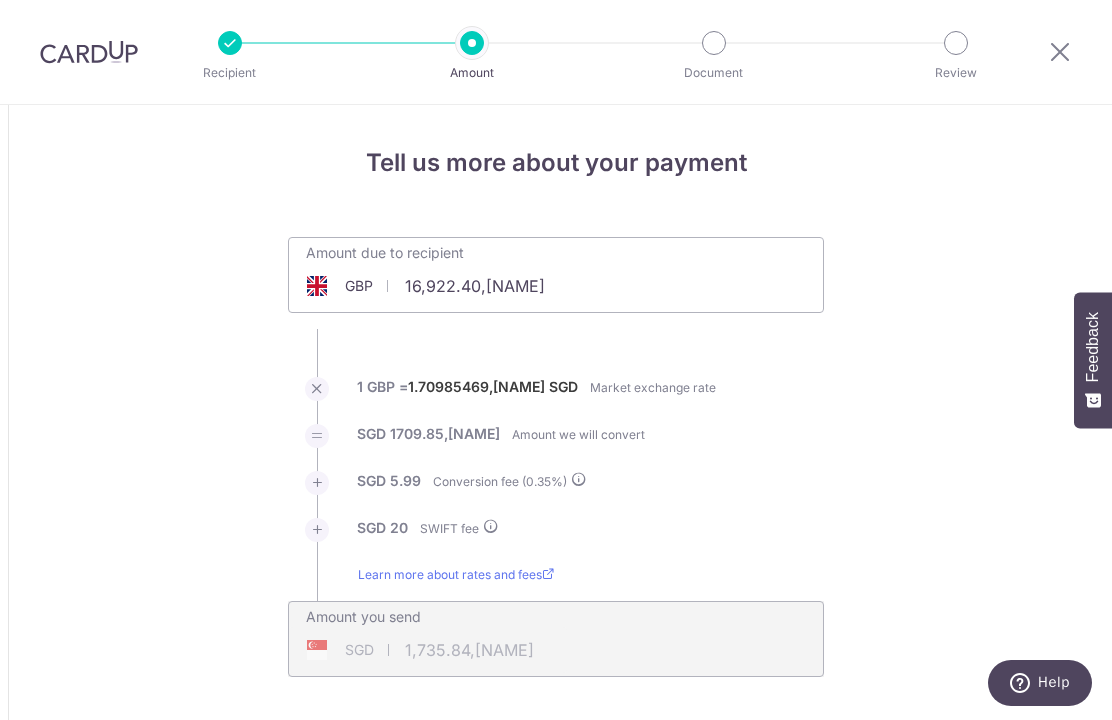 type on "16,922.40" 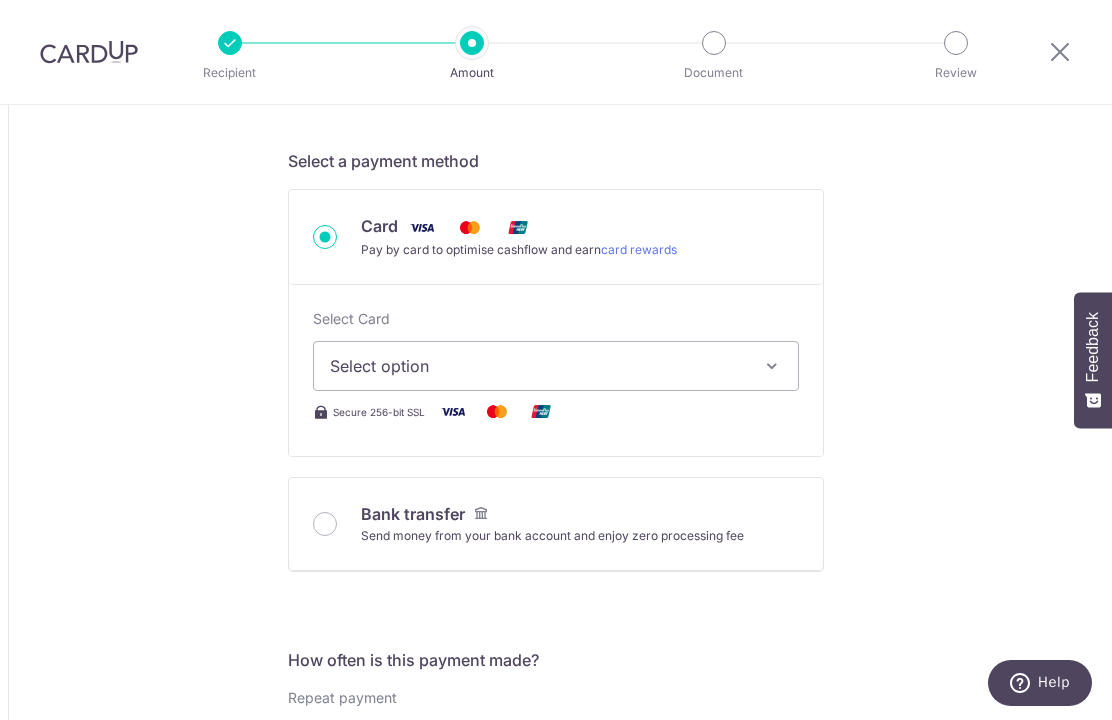 scroll, scrollTop: 587, scrollLeft: 0, axis: vertical 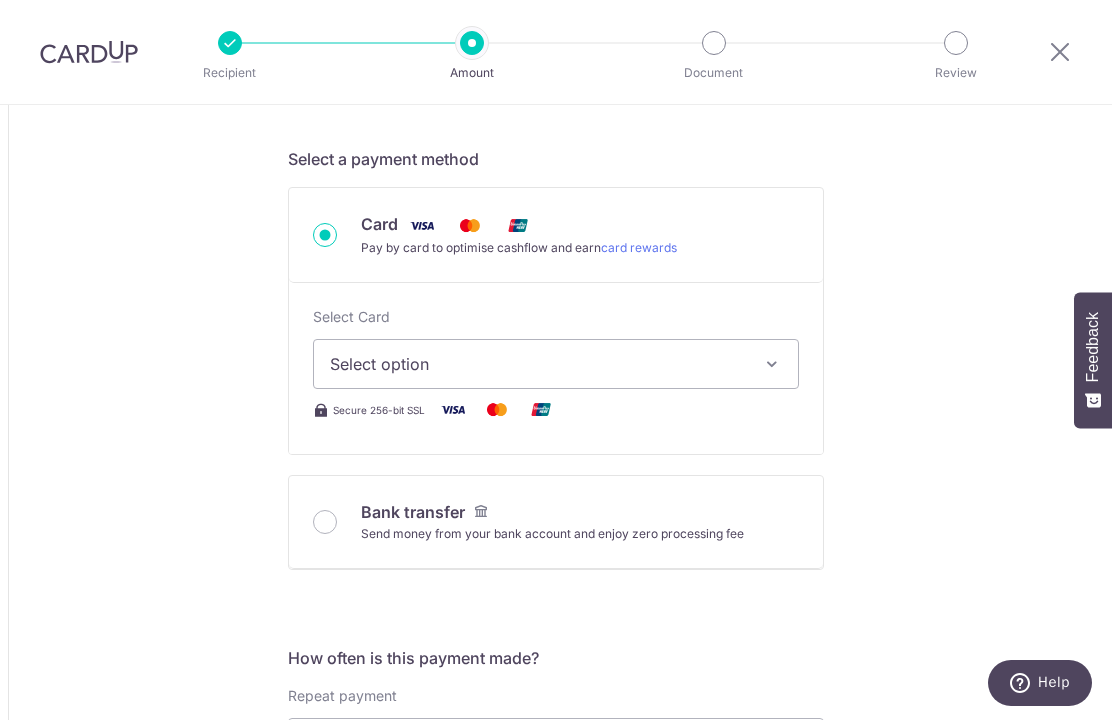 click at bounding box center (772, 364) 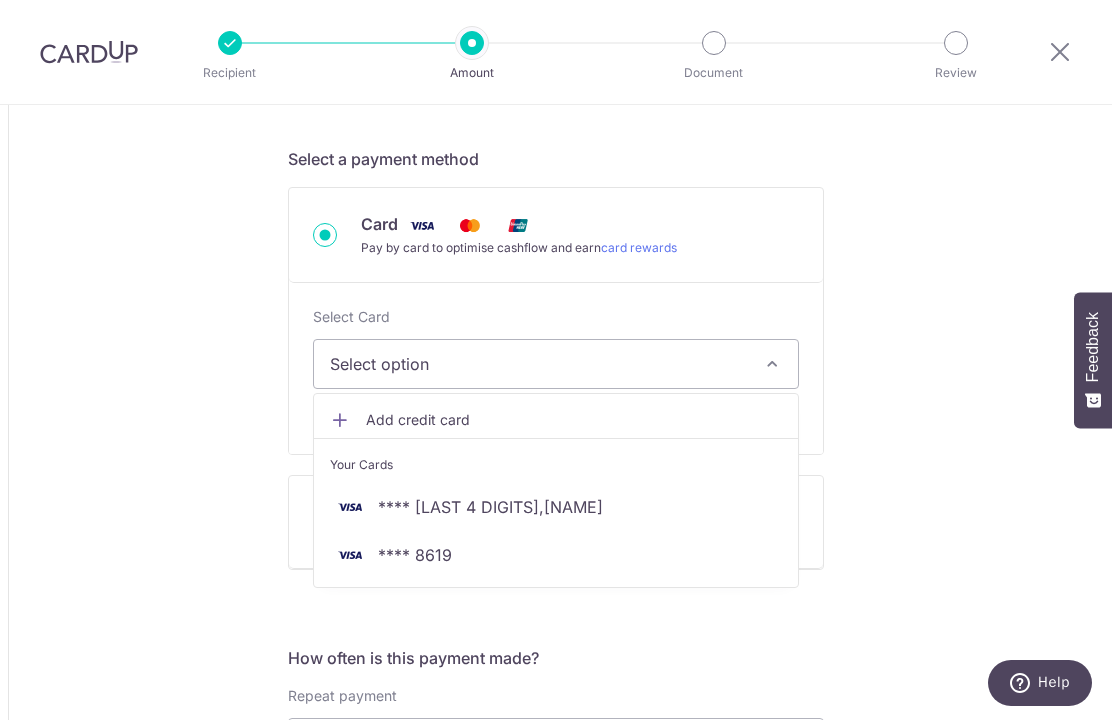 click on "**** 4491" at bounding box center [556, 507] 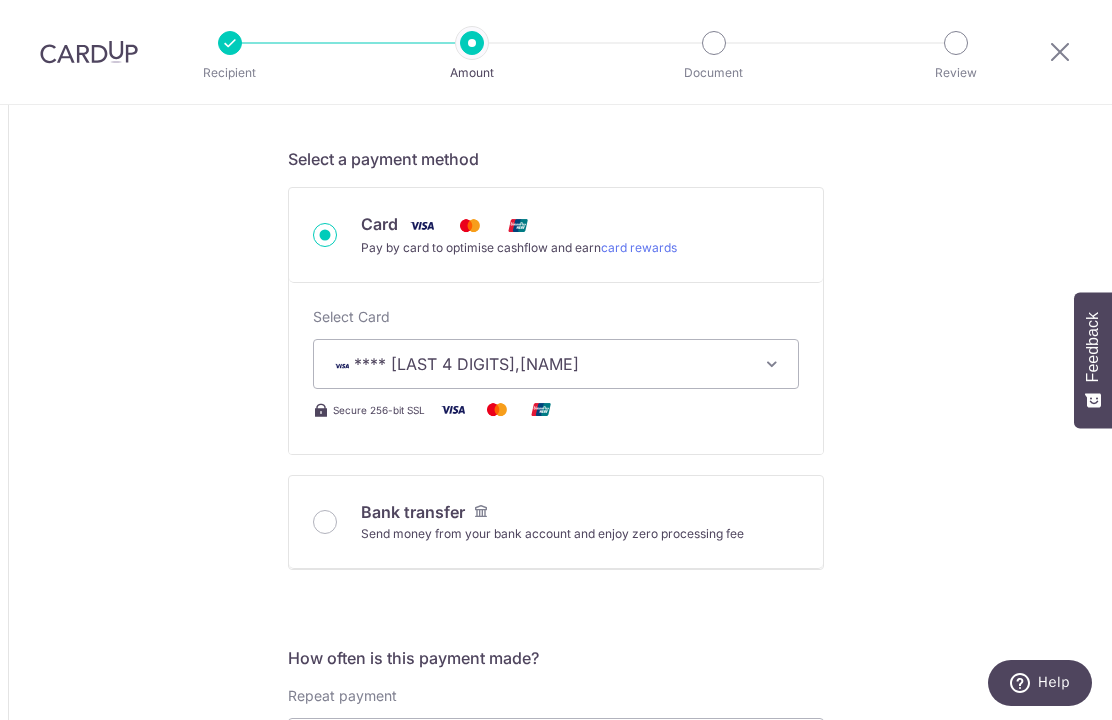 type on "16,922.40" 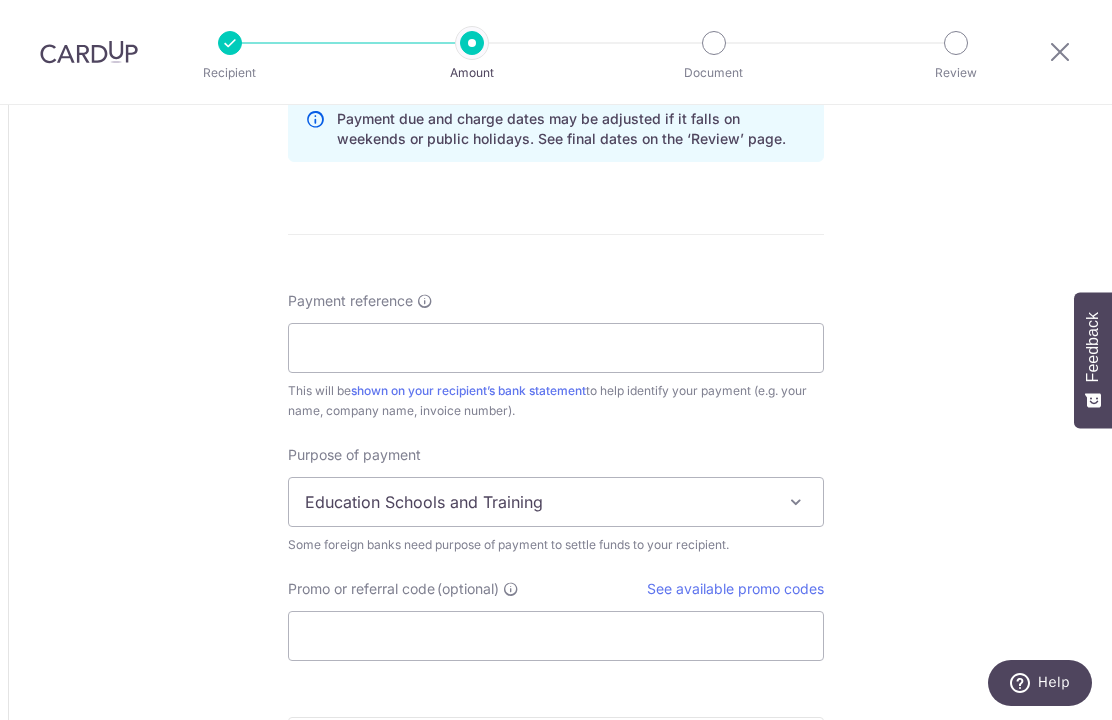 scroll, scrollTop: 1452, scrollLeft: 0, axis: vertical 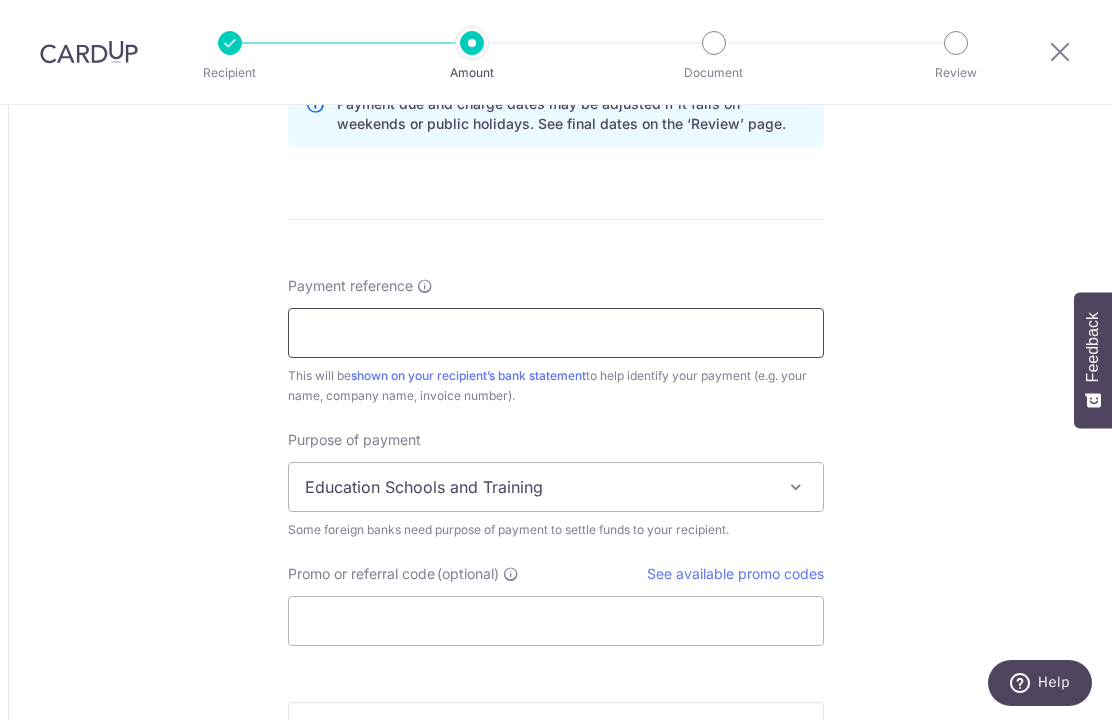 click on "Payment reference" at bounding box center (556, 333) 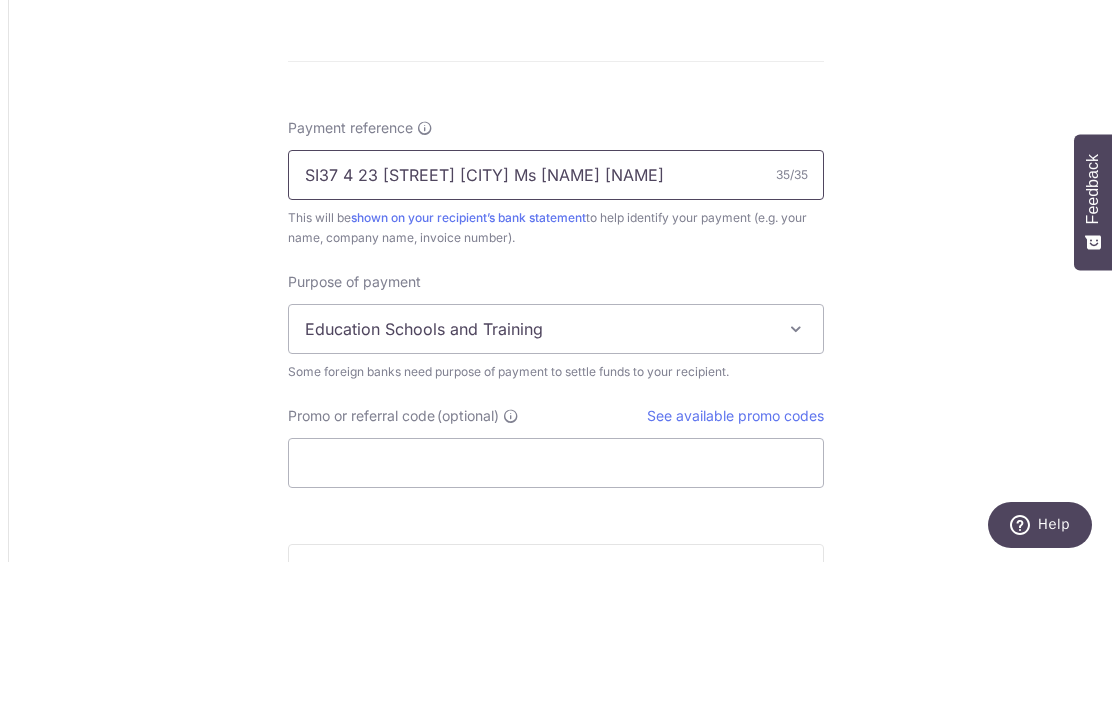 click on "SI37 4 23 Arundel Gardens Ms M Chen" at bounding box center [556, 333] 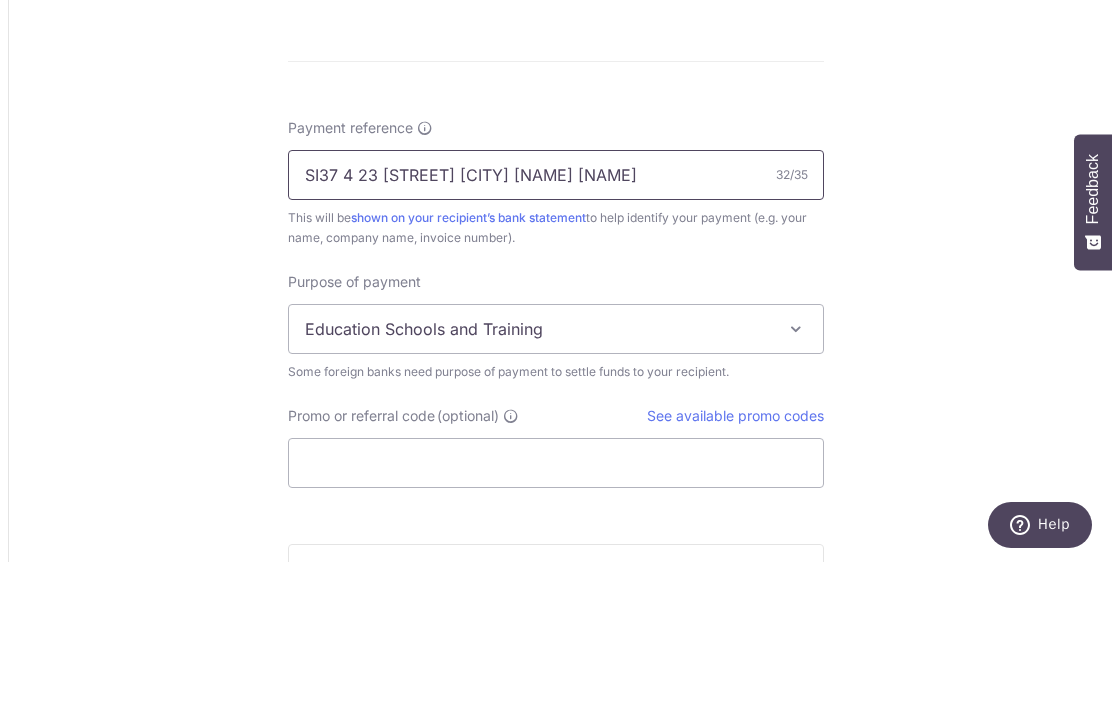 click on "SI37 4 23 Arundel Gardens M Chen" at bounding box center (556, 333) 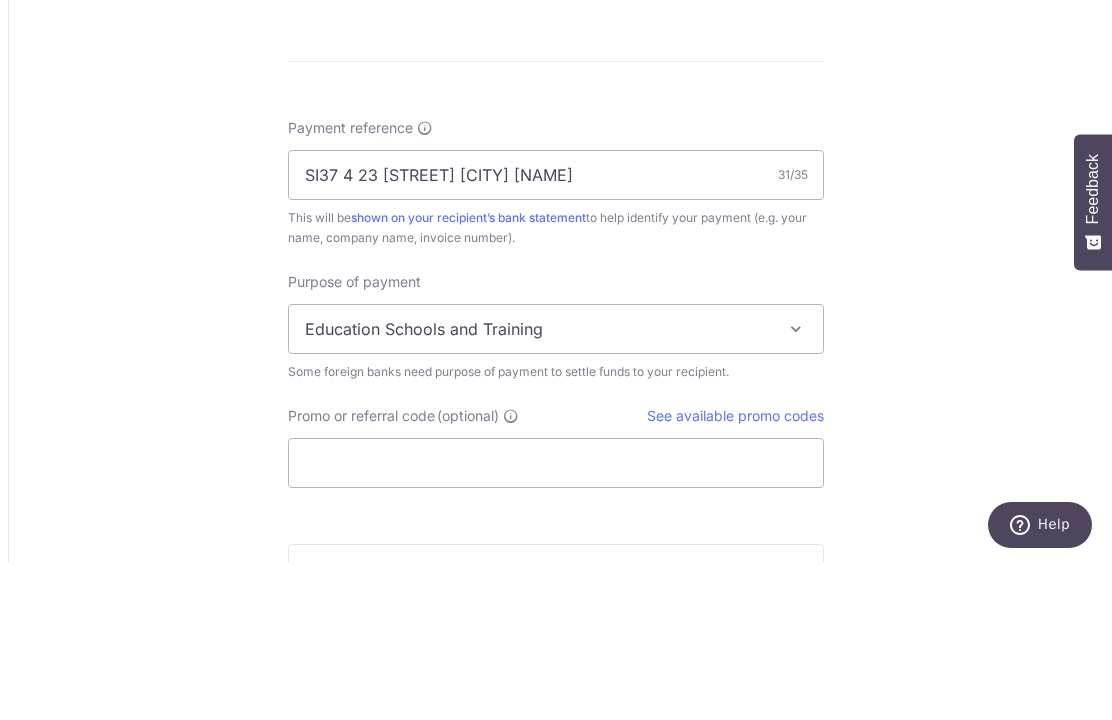 scroll, scrollTop: 69, scrollLeft: 0, axis: vertical 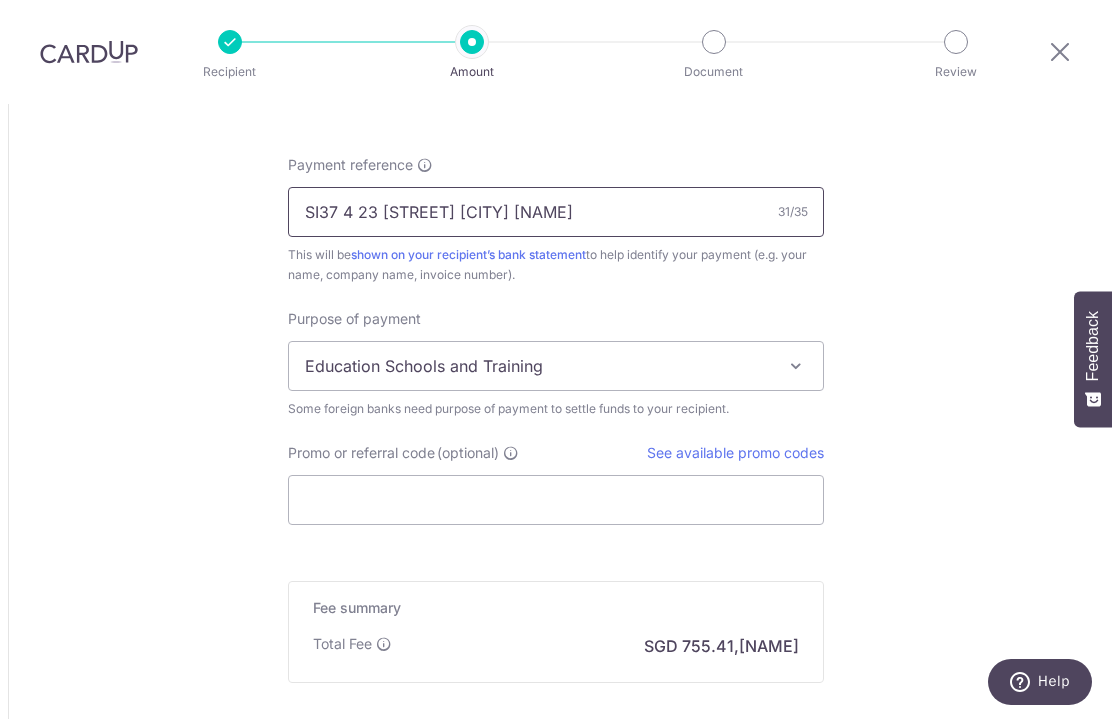 type on "SI37 4 23 Arundel Gardens MChen" 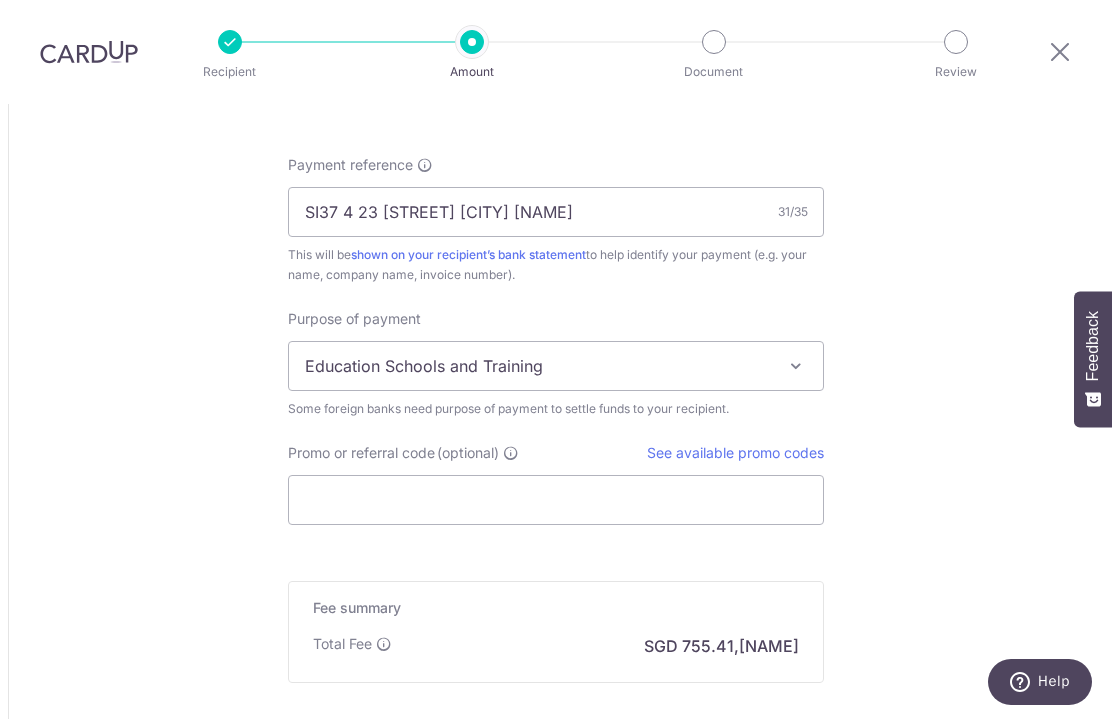click at bounding box center (796, 367) 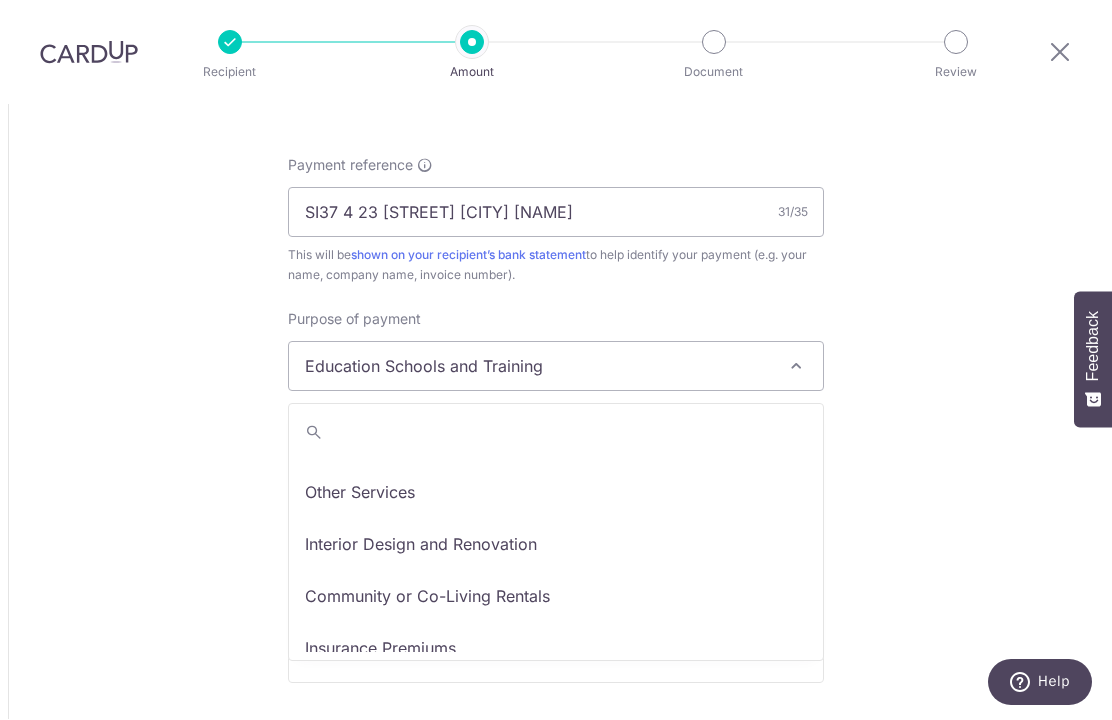scroll, scrollTop: 144, scrollLeft: 0, axis: vertical 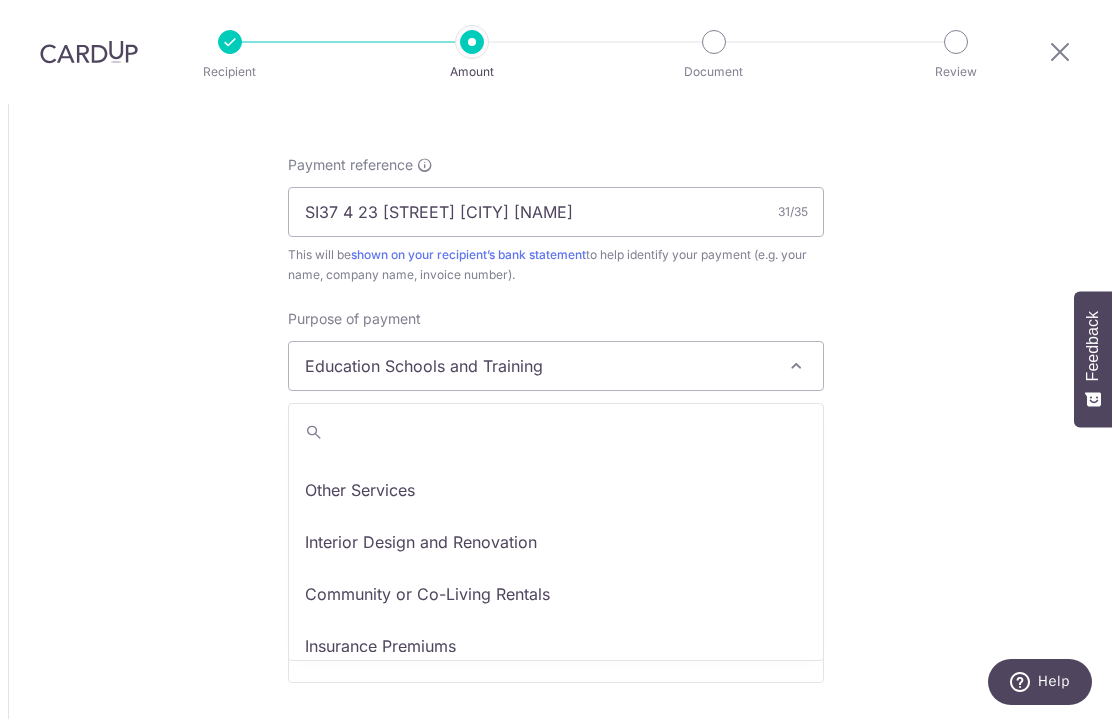 select on "Interior Design and Renovation" 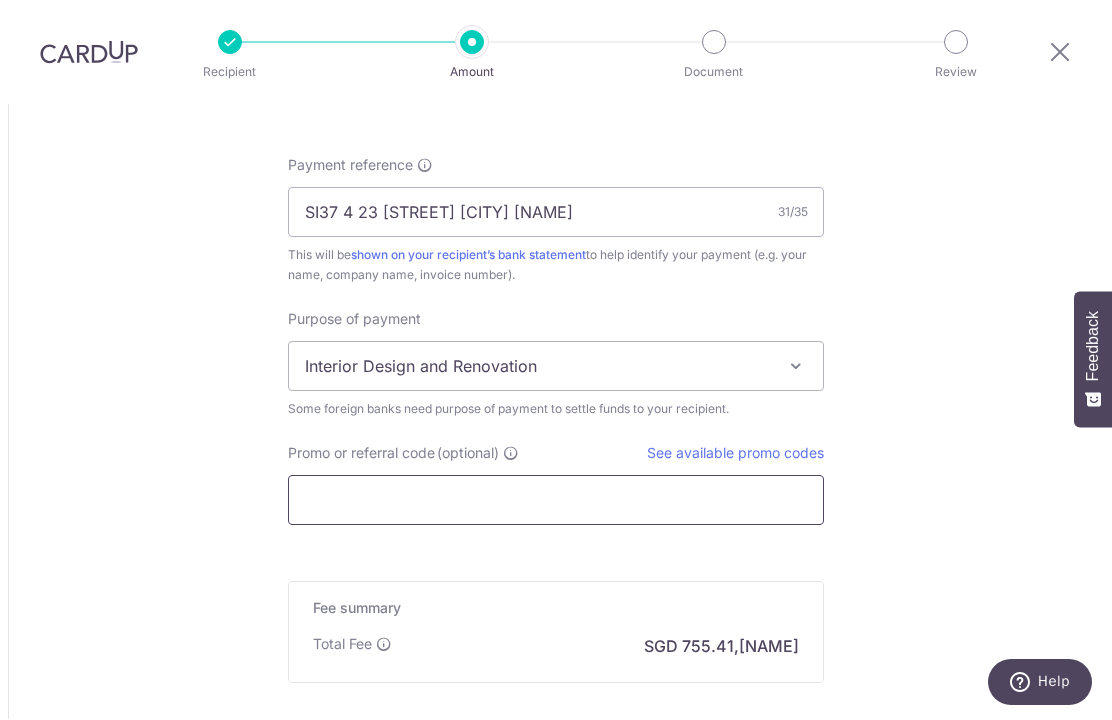 click on "Promo or referral code
(optional)" at bounding box center (556, 501) 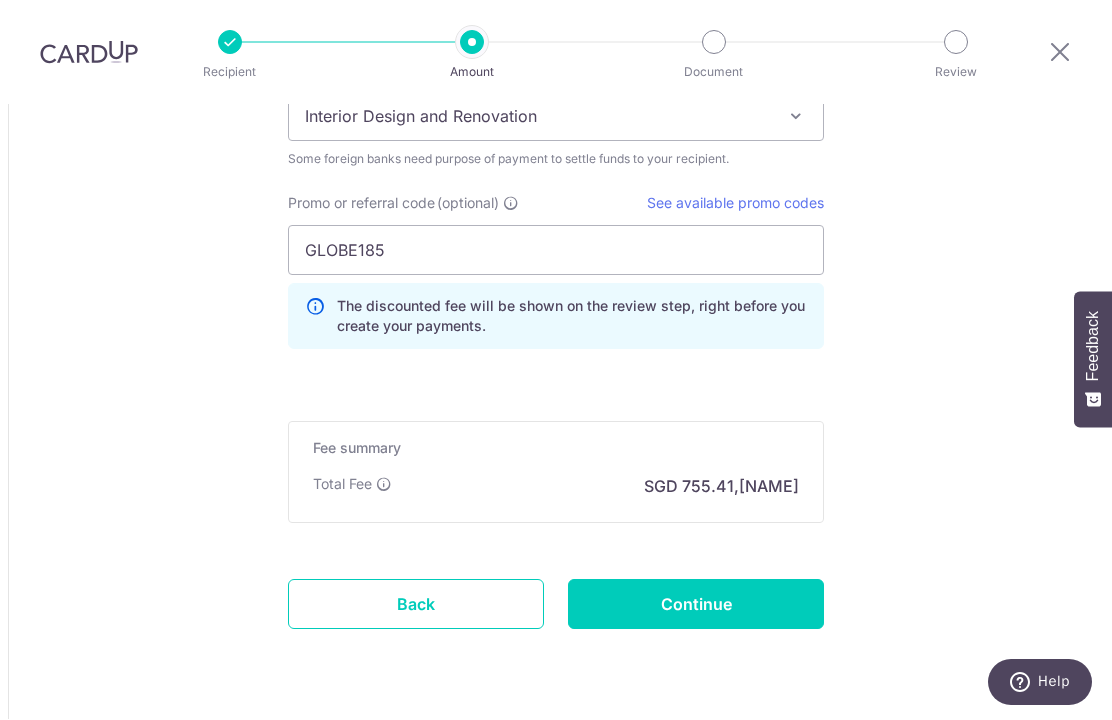 scroll, scrollTop: 1821, scrollLeft: 0, axis: vertical 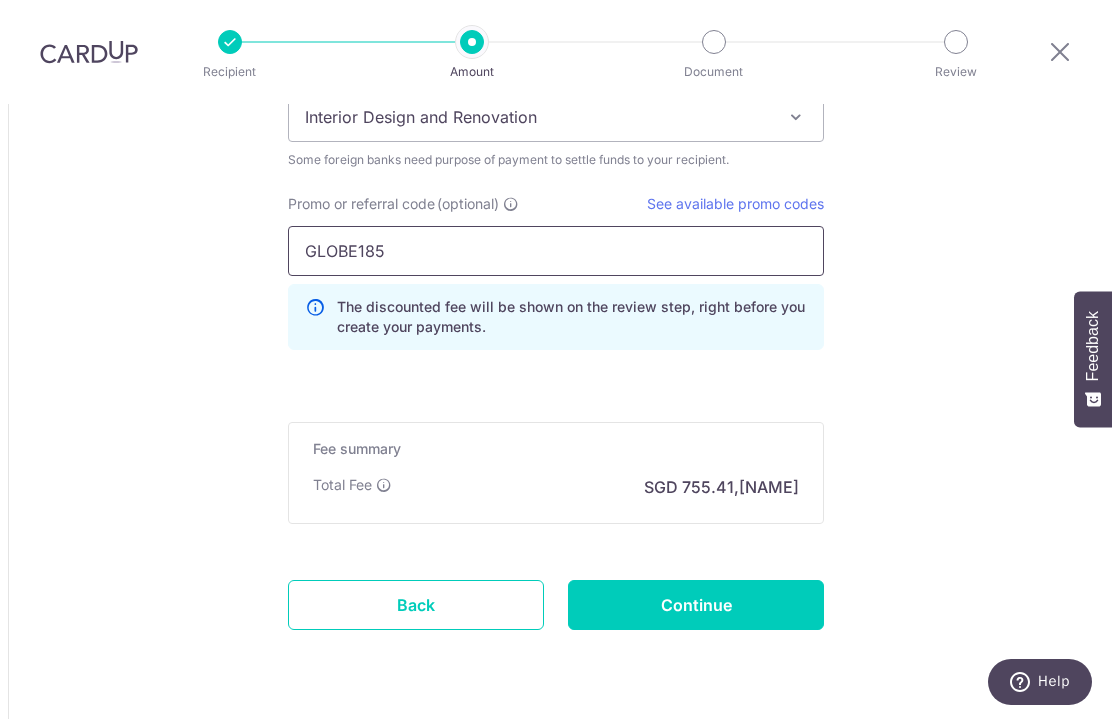 type on "GLOBE185" 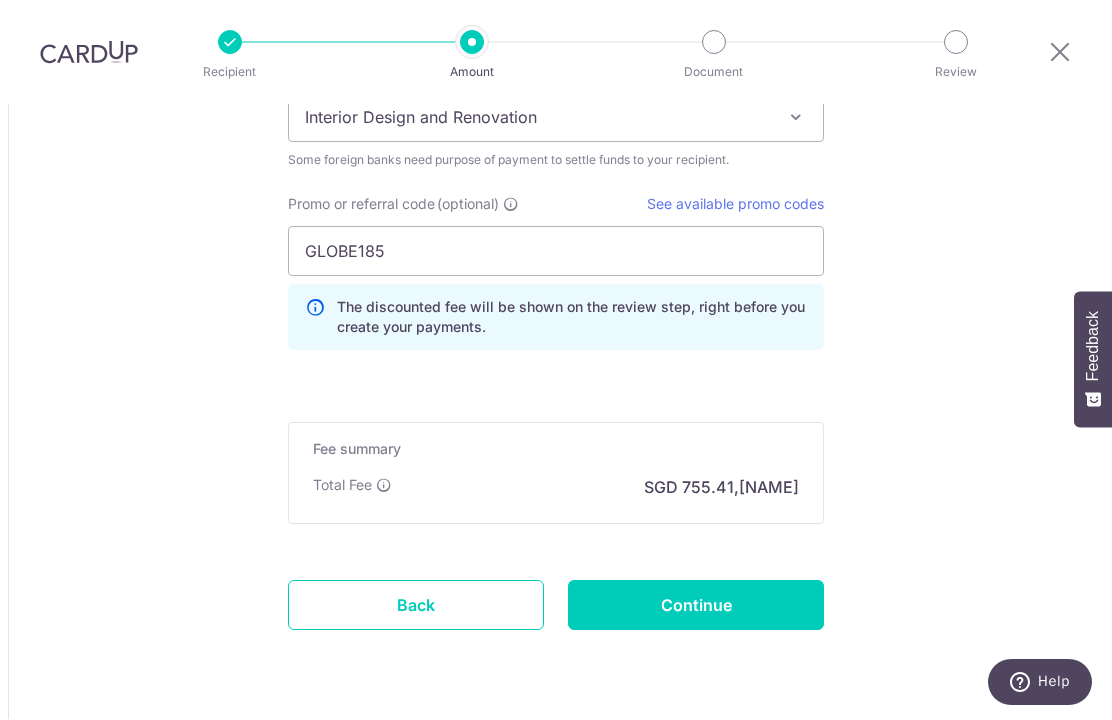 click on "Continue" at bounding box center (696, 606) 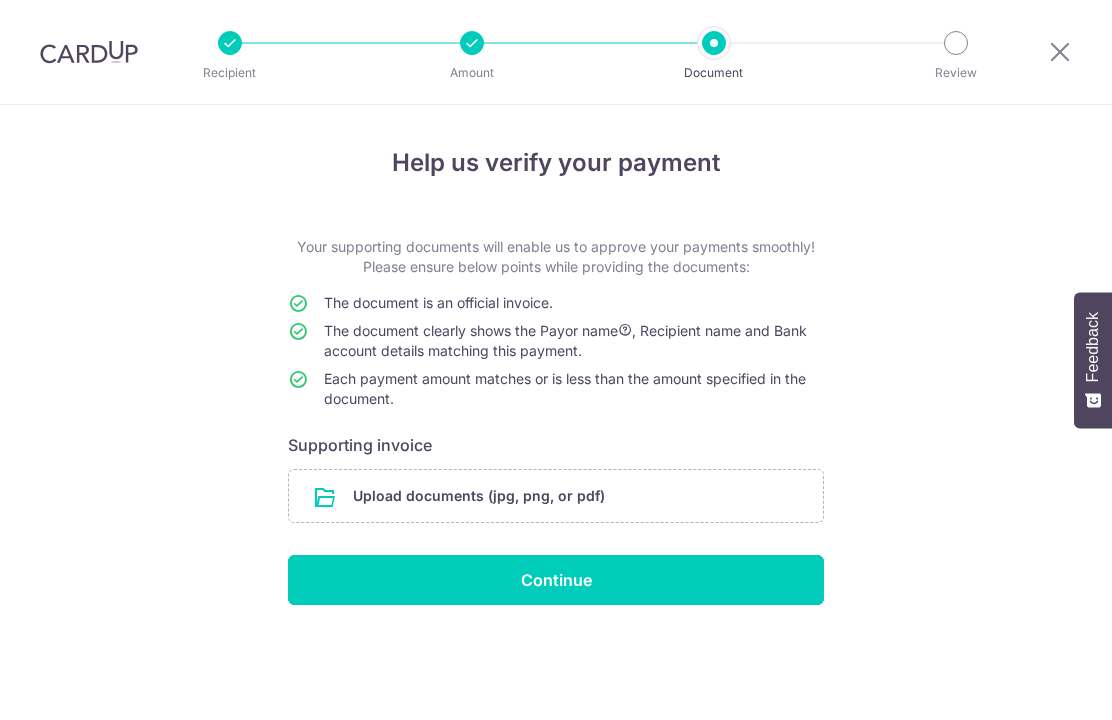 scroll, scrollTop: 0, scrollLeft: 0, axis: both 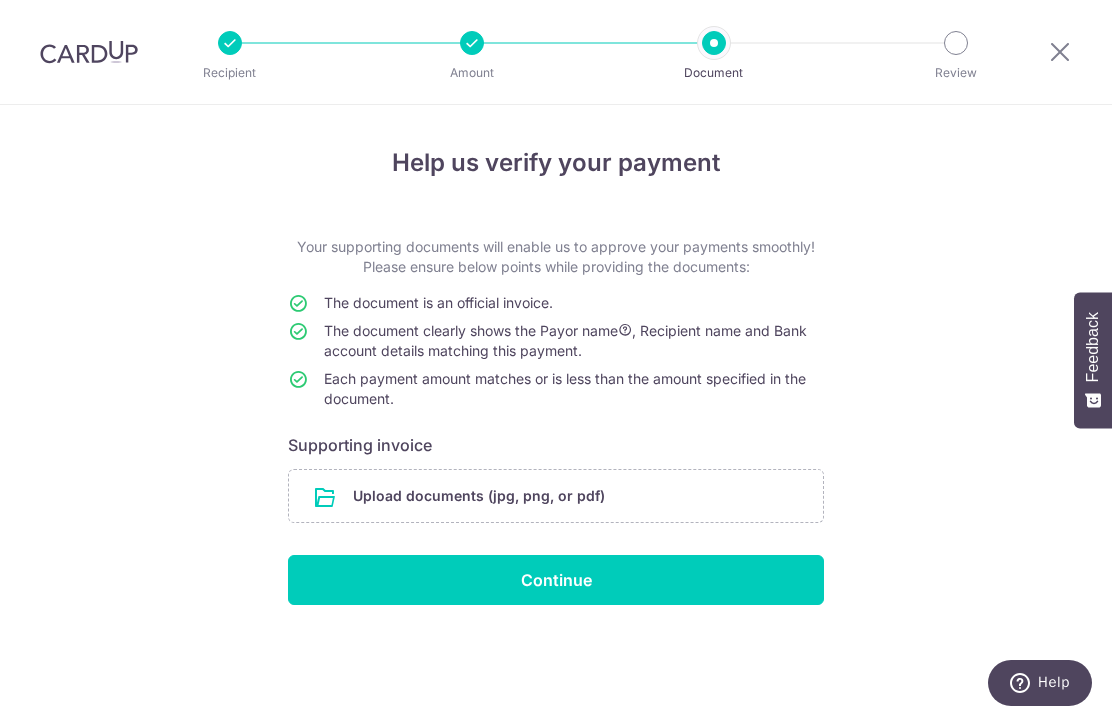 click at bounding box center (556, 496) 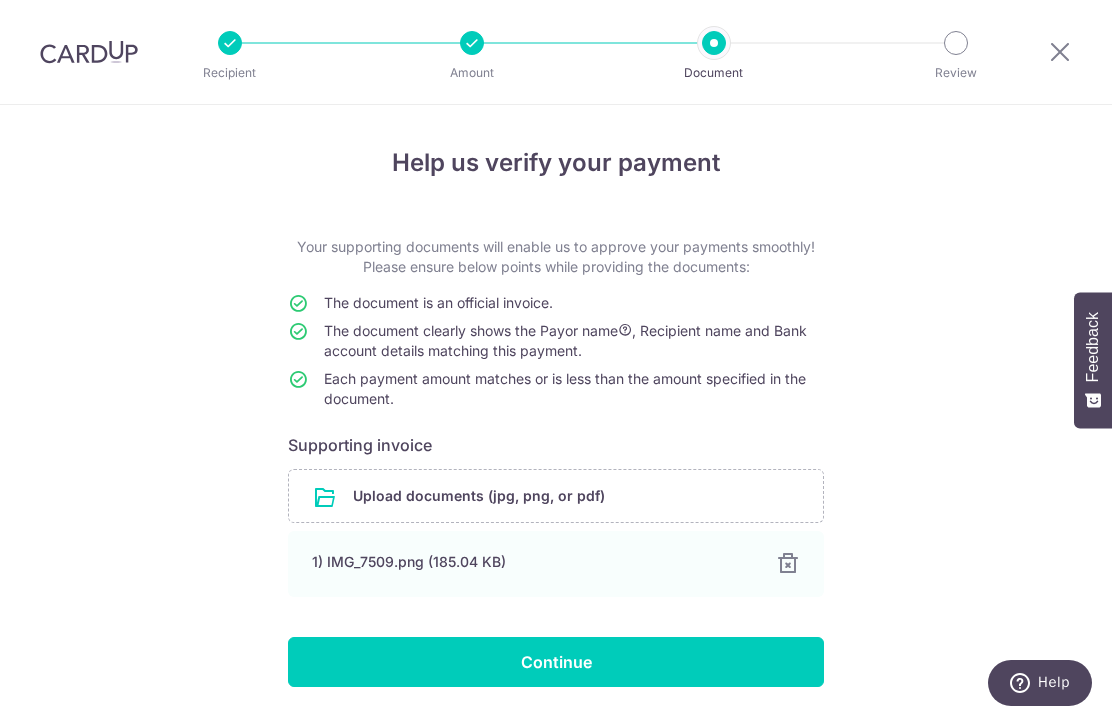 click on "Continue" at bounding box center [556, 662] 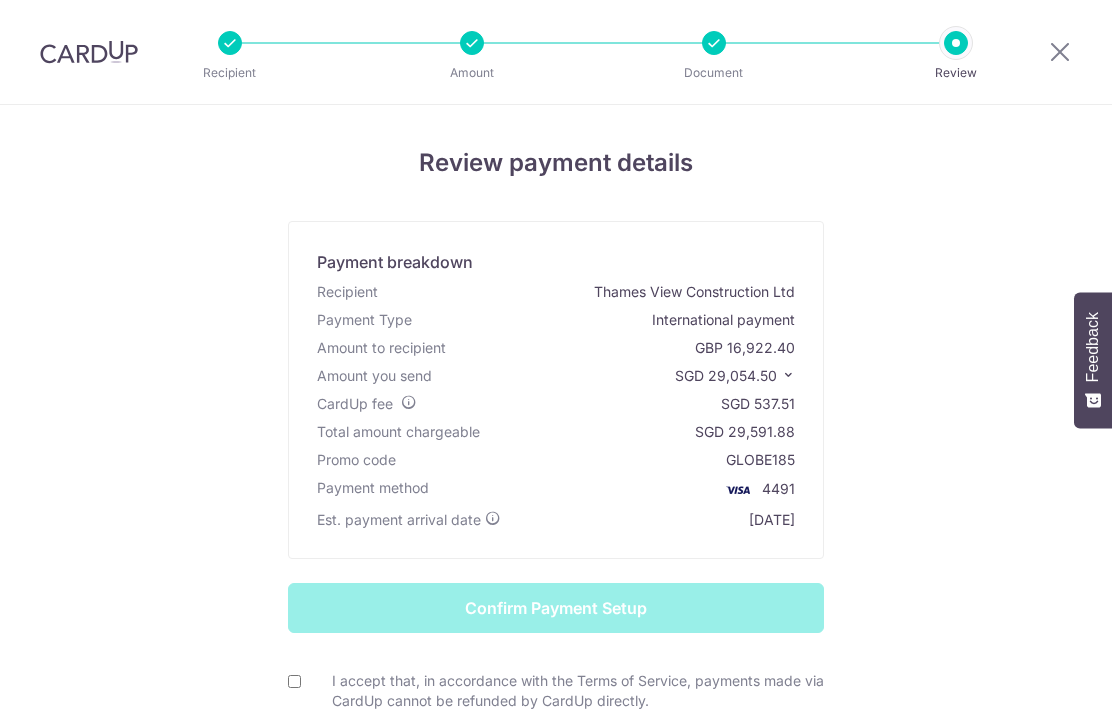 scroll, scrollTop: 0, scrollLeft: 0, axis: both 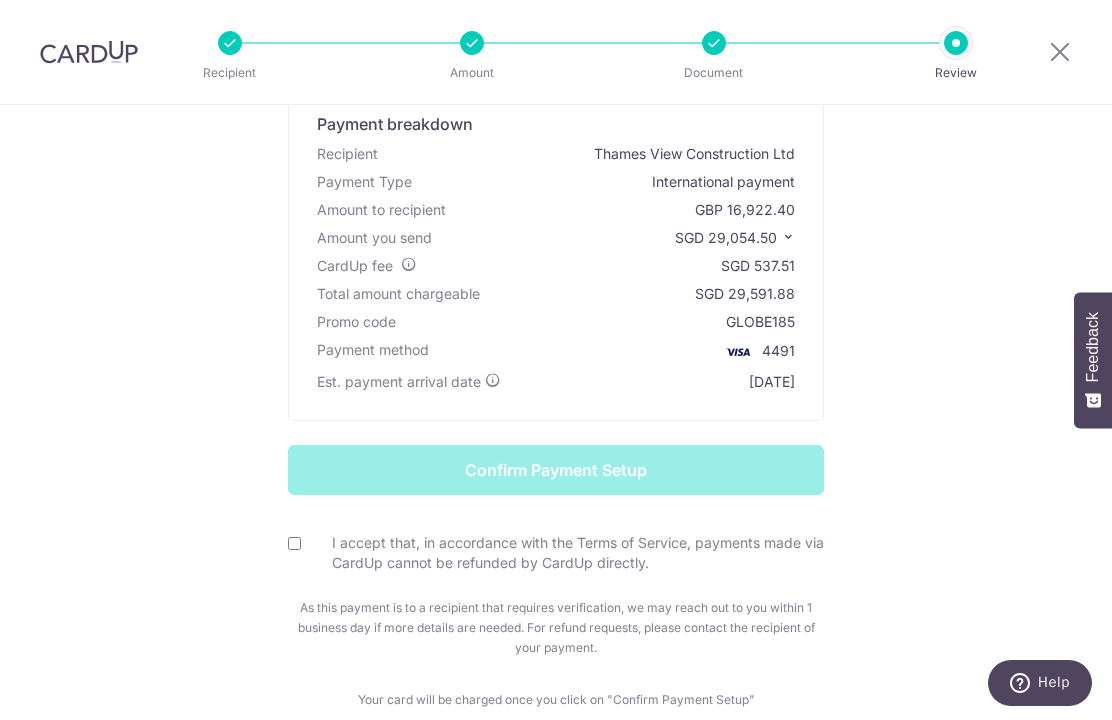 click on "I accept that, in accordance with the Terms of Service, payments made via CardUp cannot be refunded by CardUp directly." at bounding box center (294, 543) 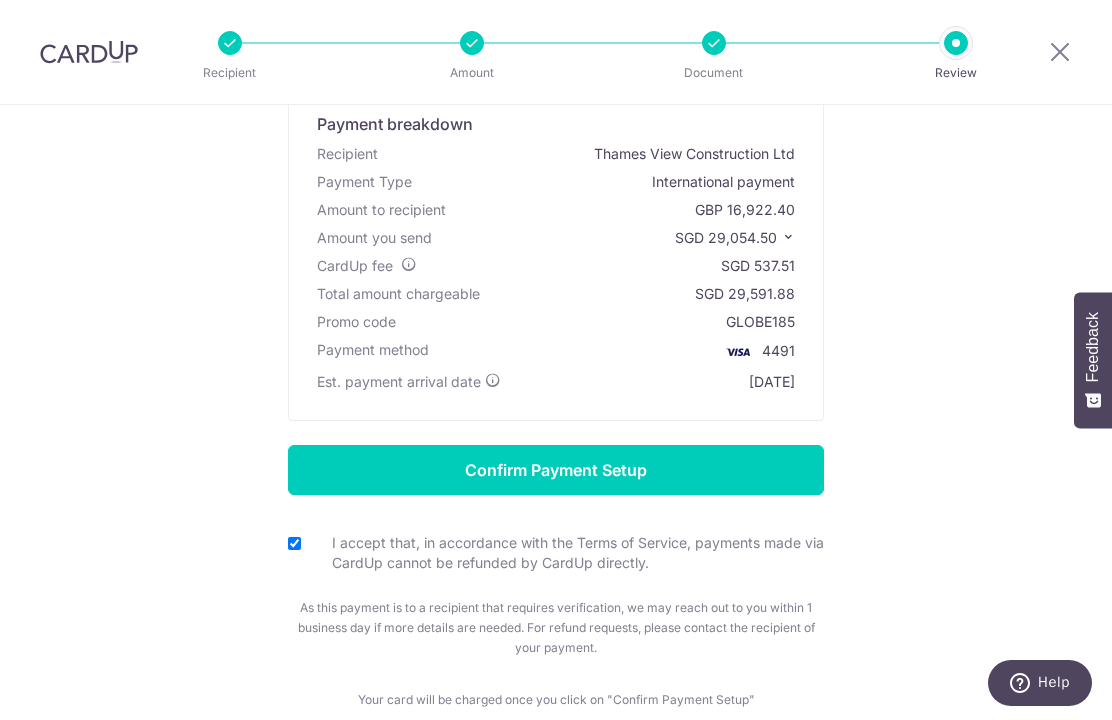 click on "Confirm Payment Setup" at bounding box center [556, 470] 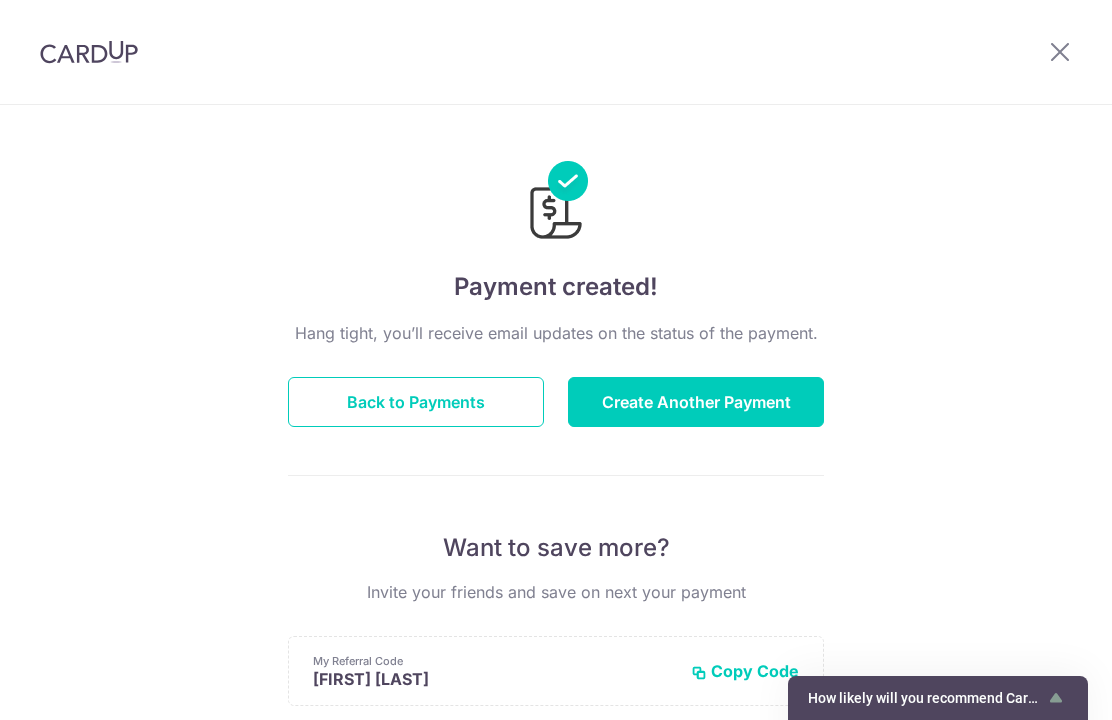 scroll, scrollTop: 0, scrollLeft: 0, axis: both 